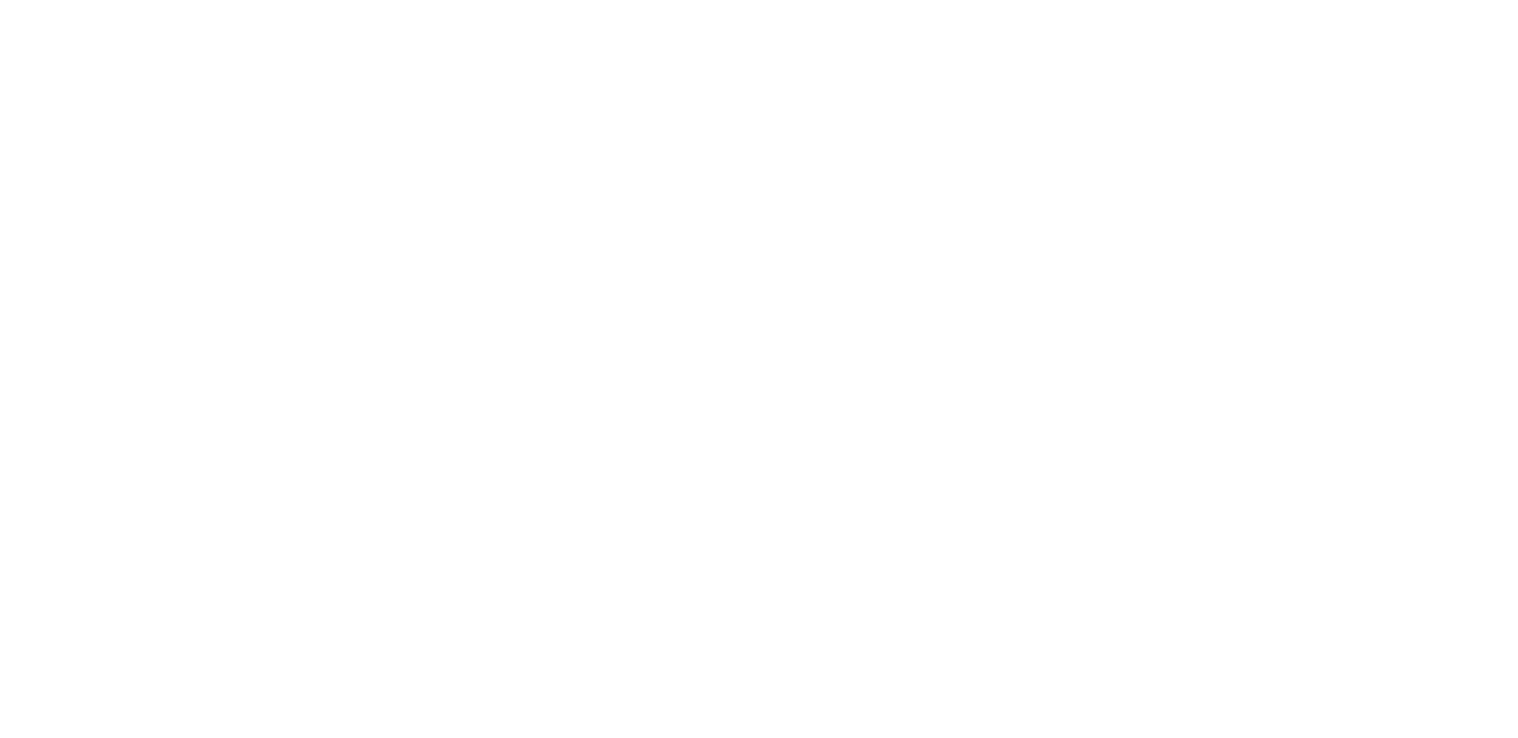 scroll, scrollTop: 0, scrollLeft: 0, axis: both 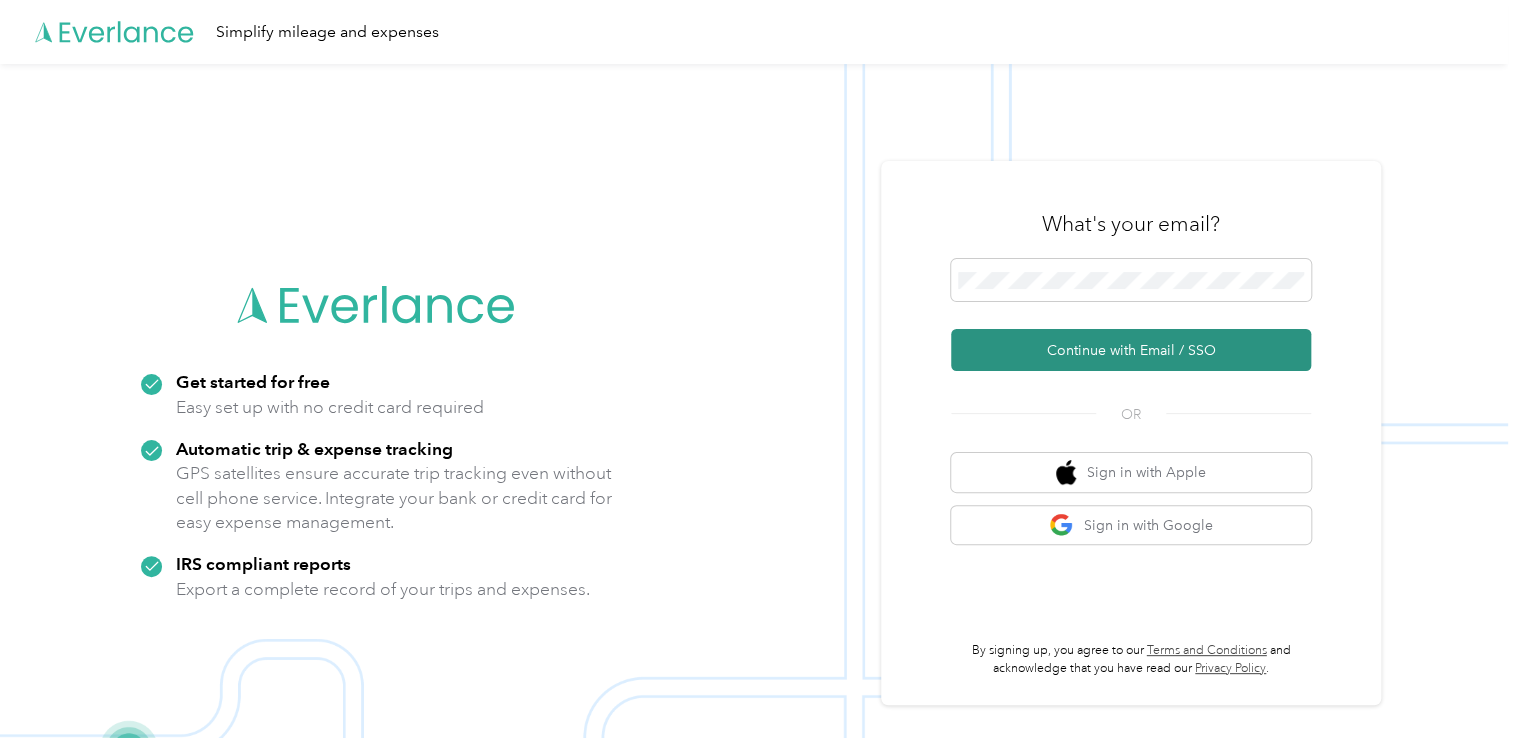 click on "Continue with Email / SSO" at bounding box center (1131, 350) 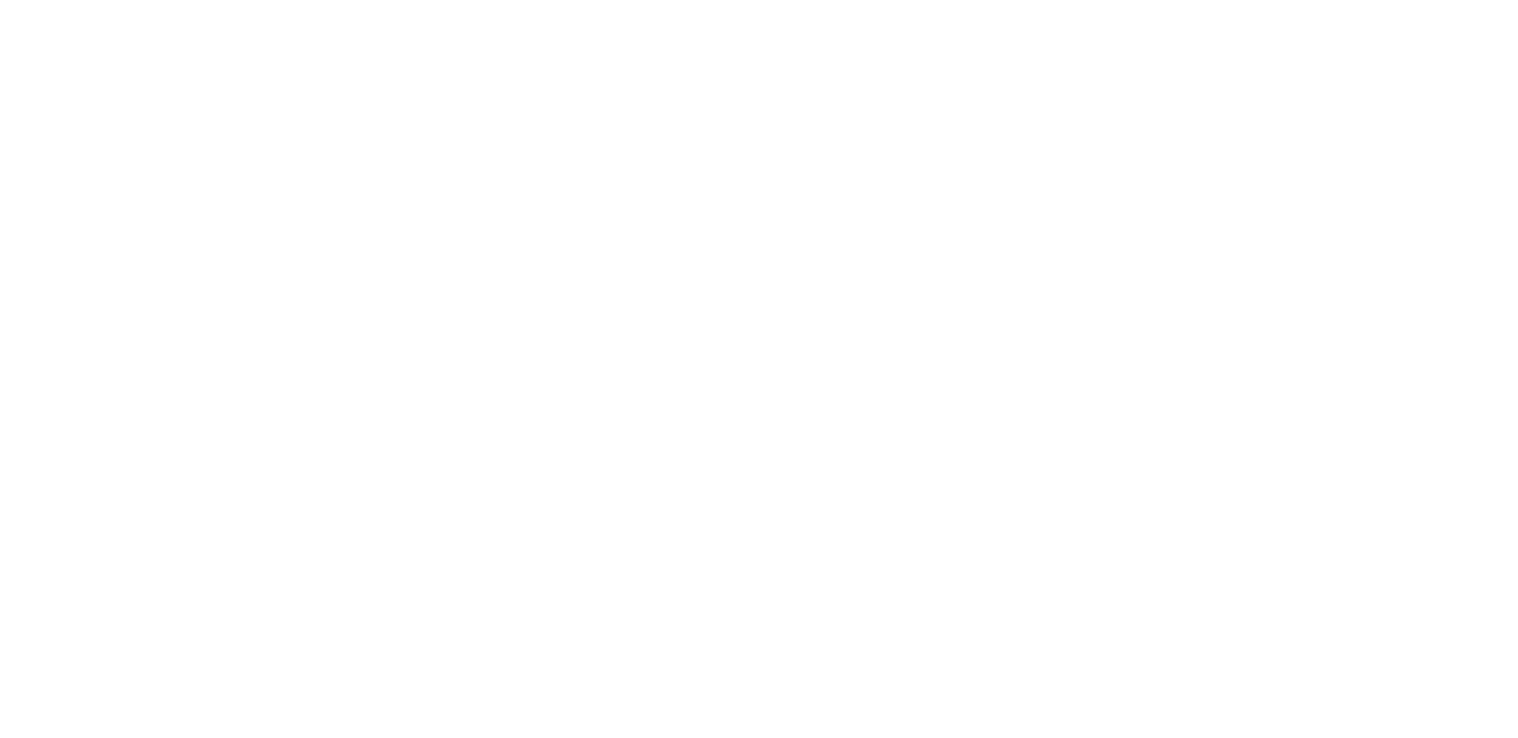 scroll, scrollTop: 0, scrollLeft: 0, axis: both 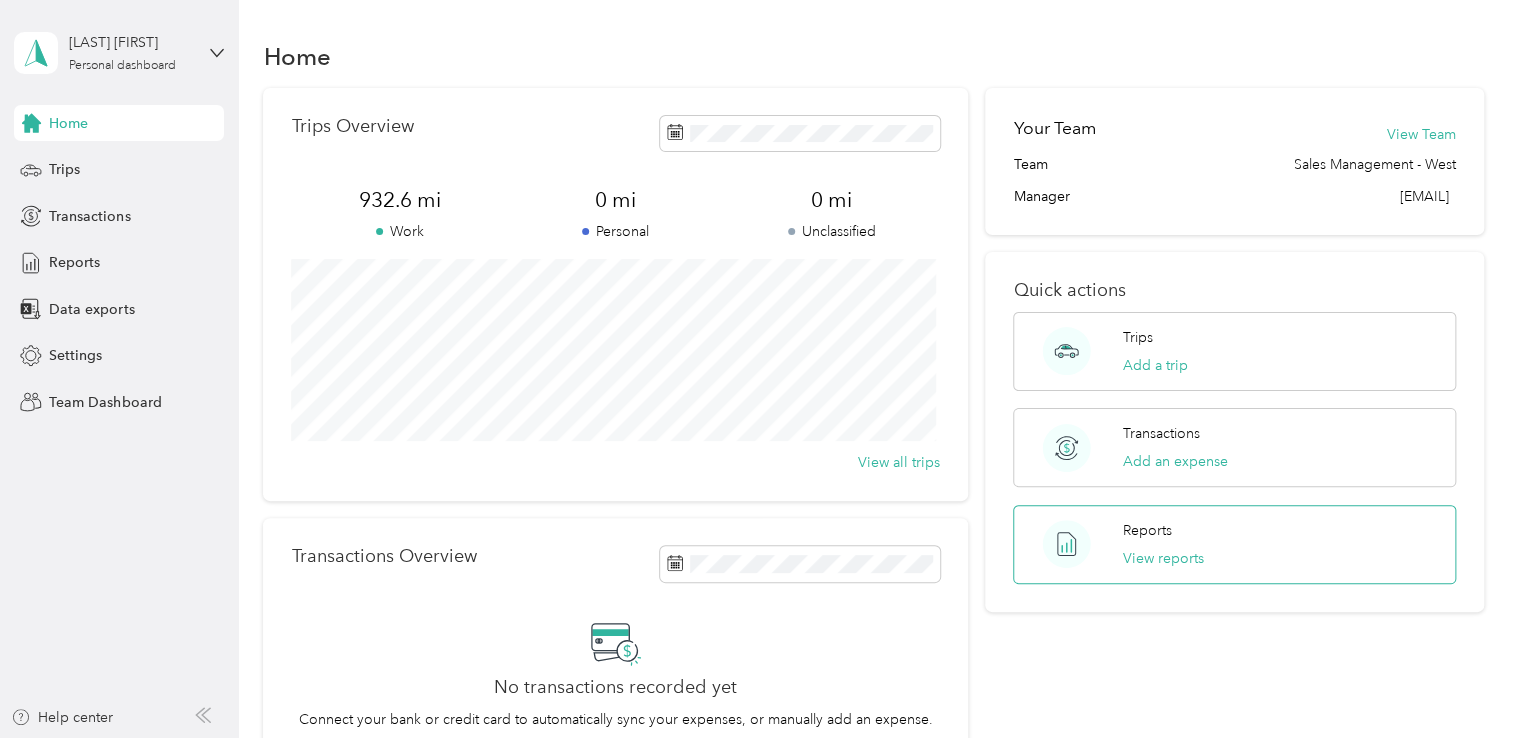 click on "Reports View reports" at bounding box center [1163, 544] 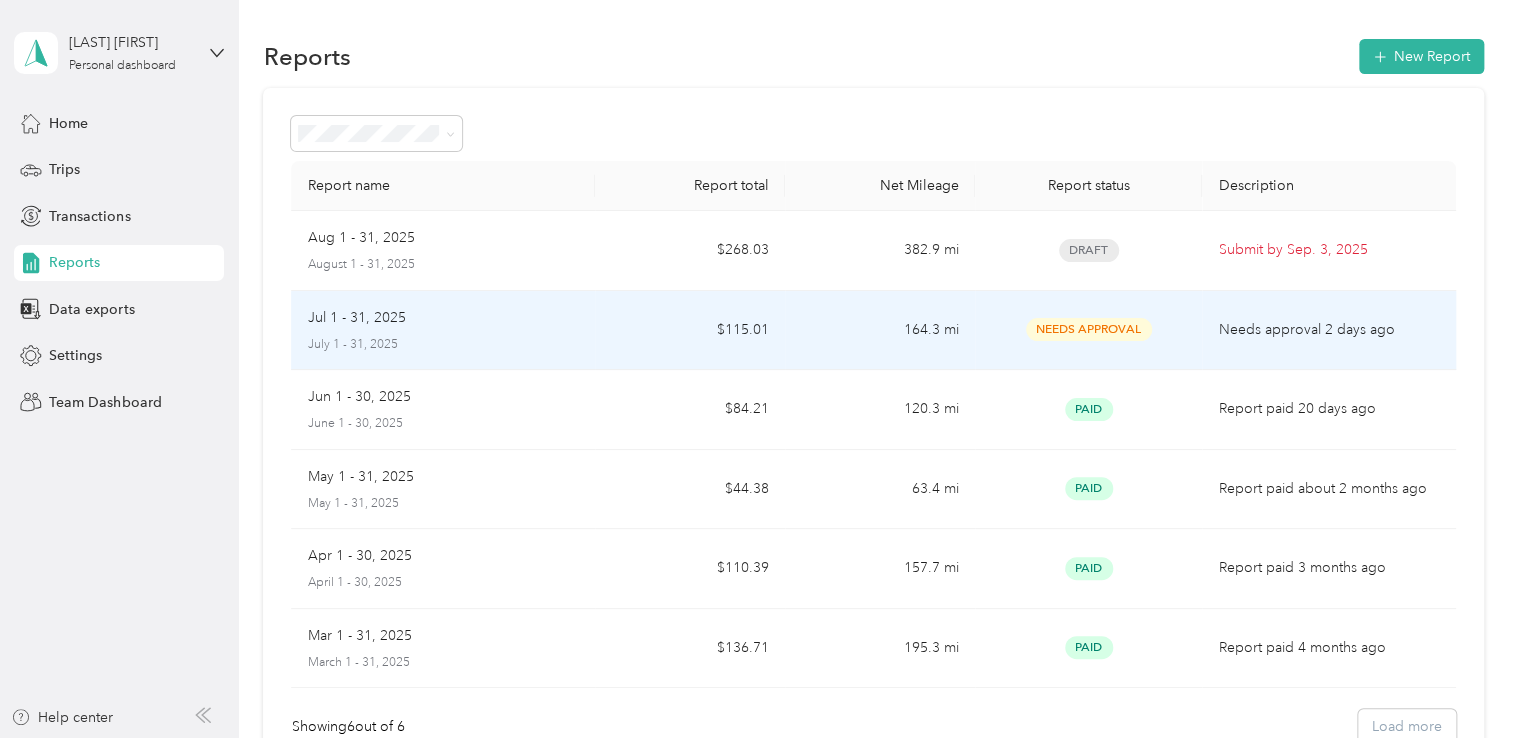 click on "Needs Approval" at bounding box center [1089, 329] 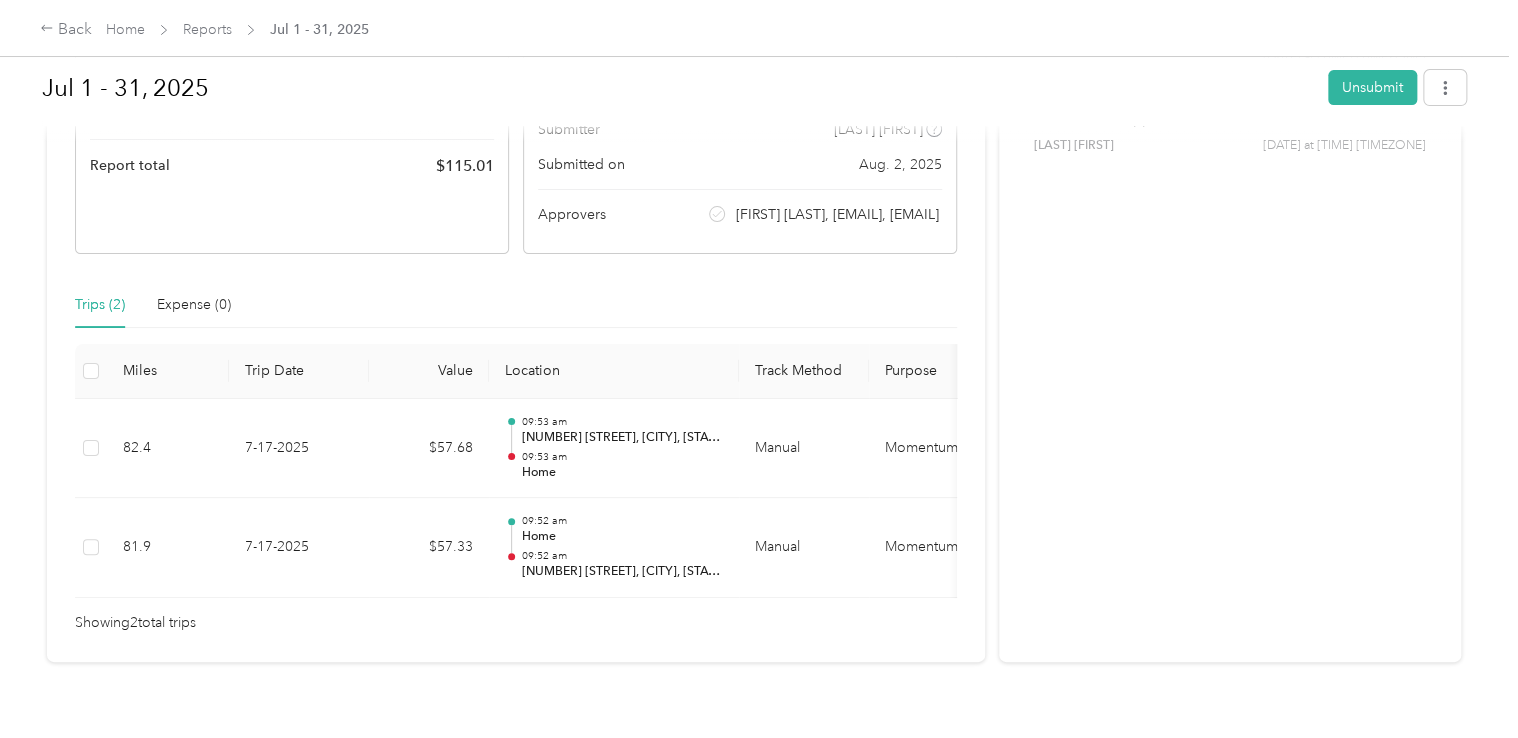 scroll, scrollTop: 0, scrollLeft: 0, axis: both 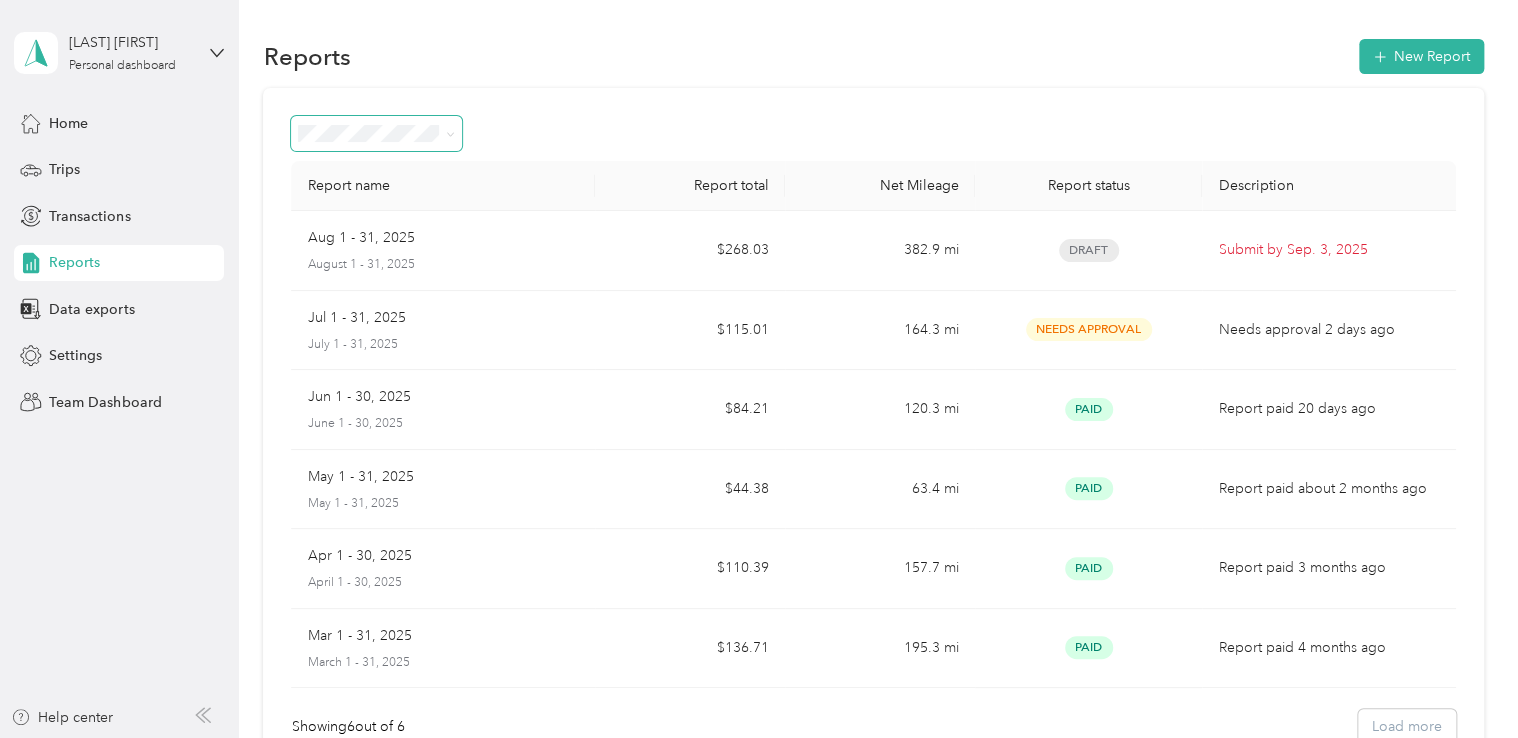 click at bounding box center [447, 133] 